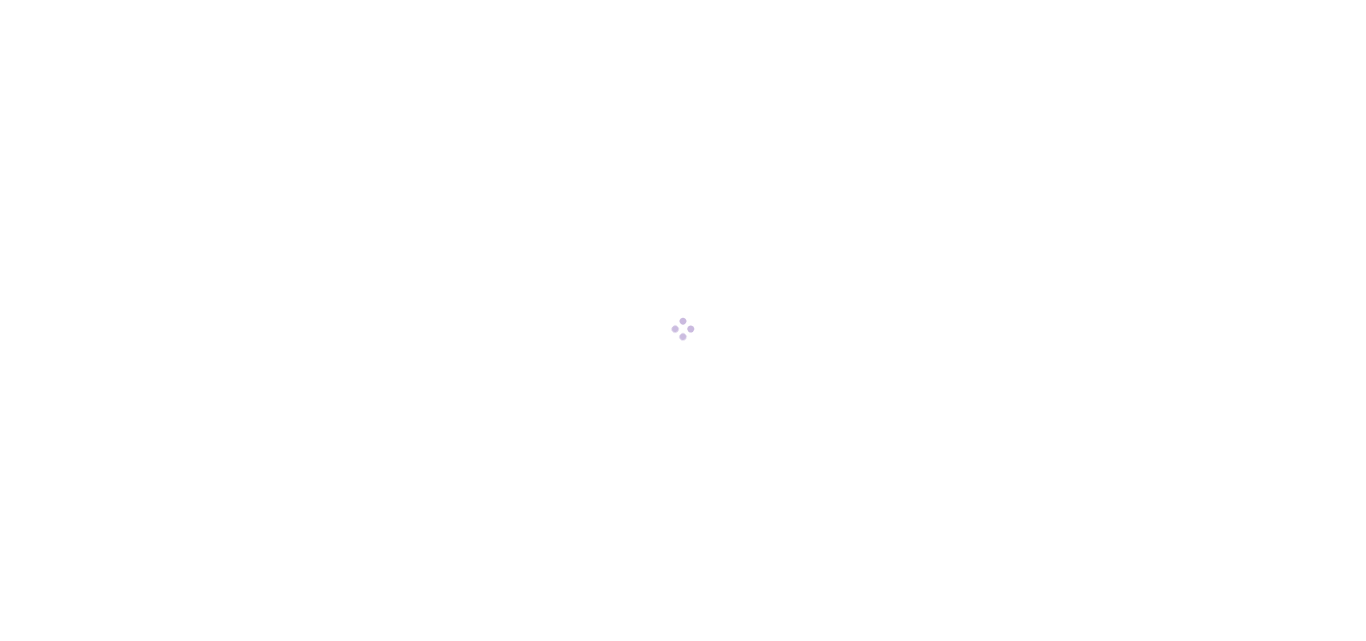 scroll, scrollTop: 0, scrollLeft: 0, axis: both 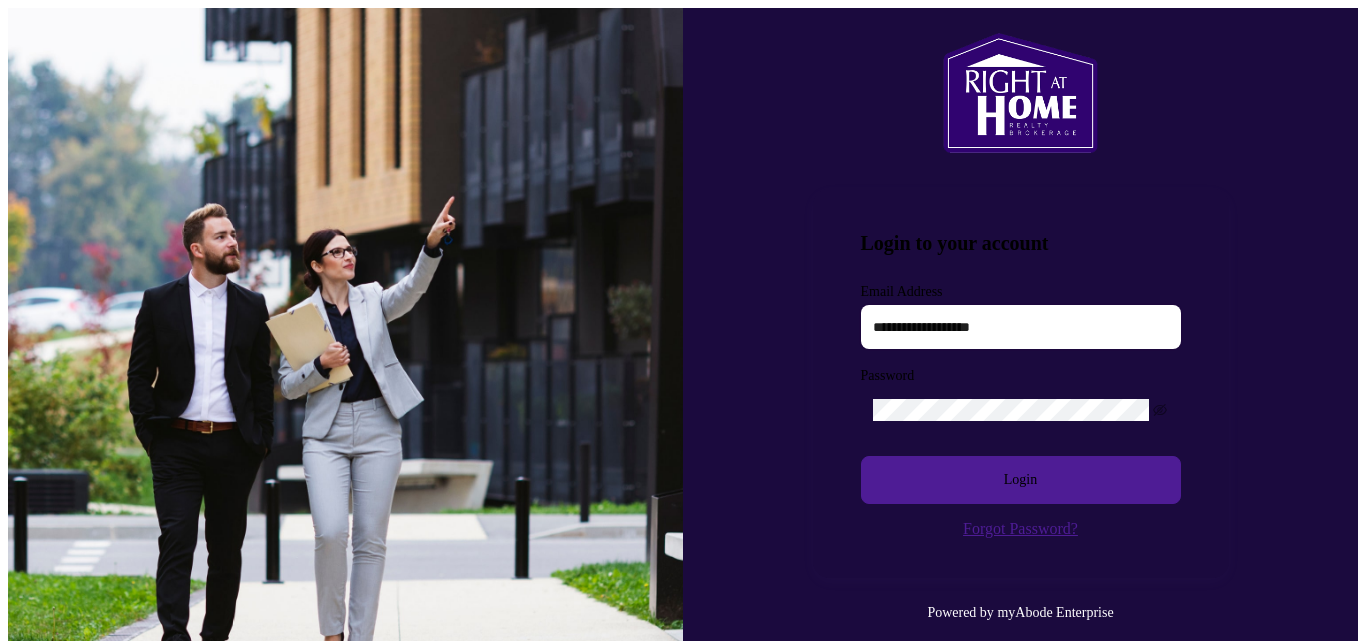 click at bounding box center (1021, 327) 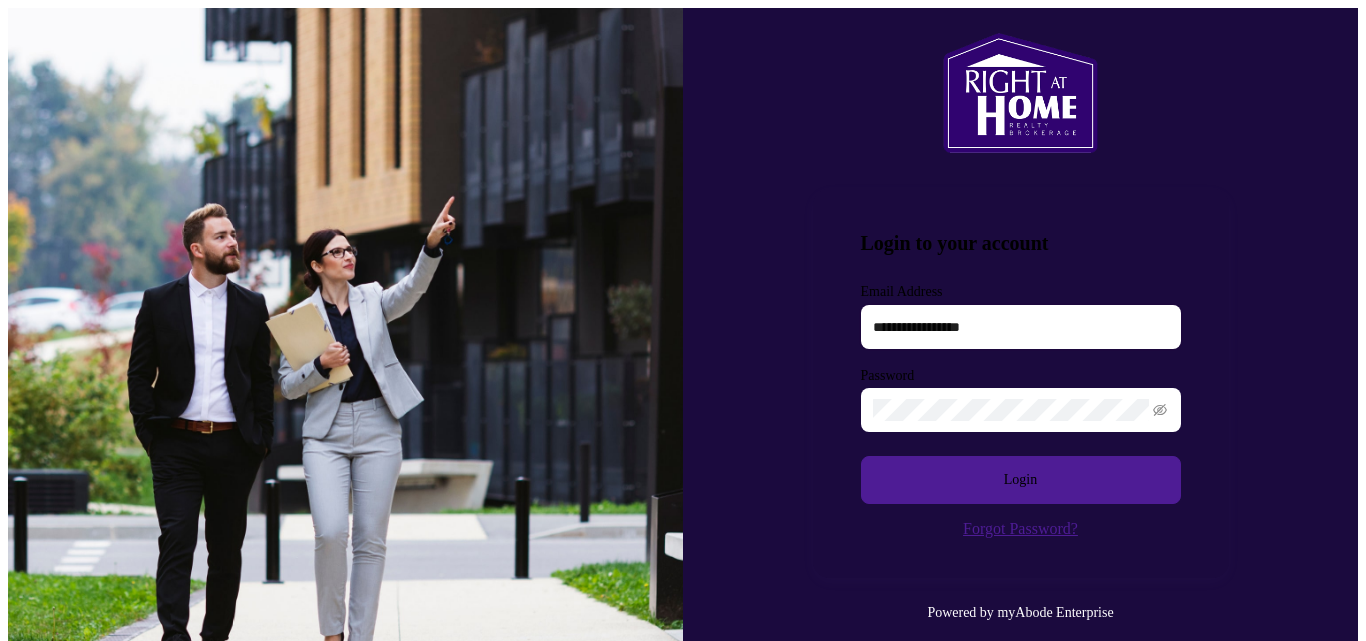 type on "**********" 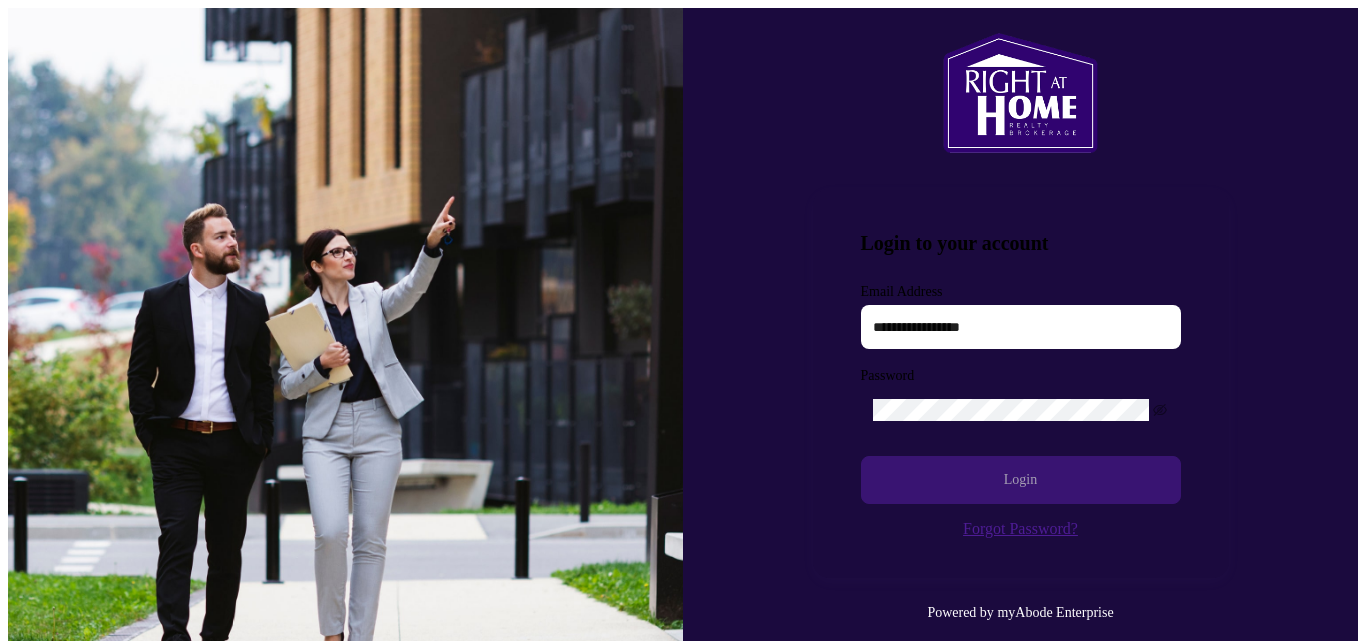 click on "Login" at bounding box center [1020, 480] 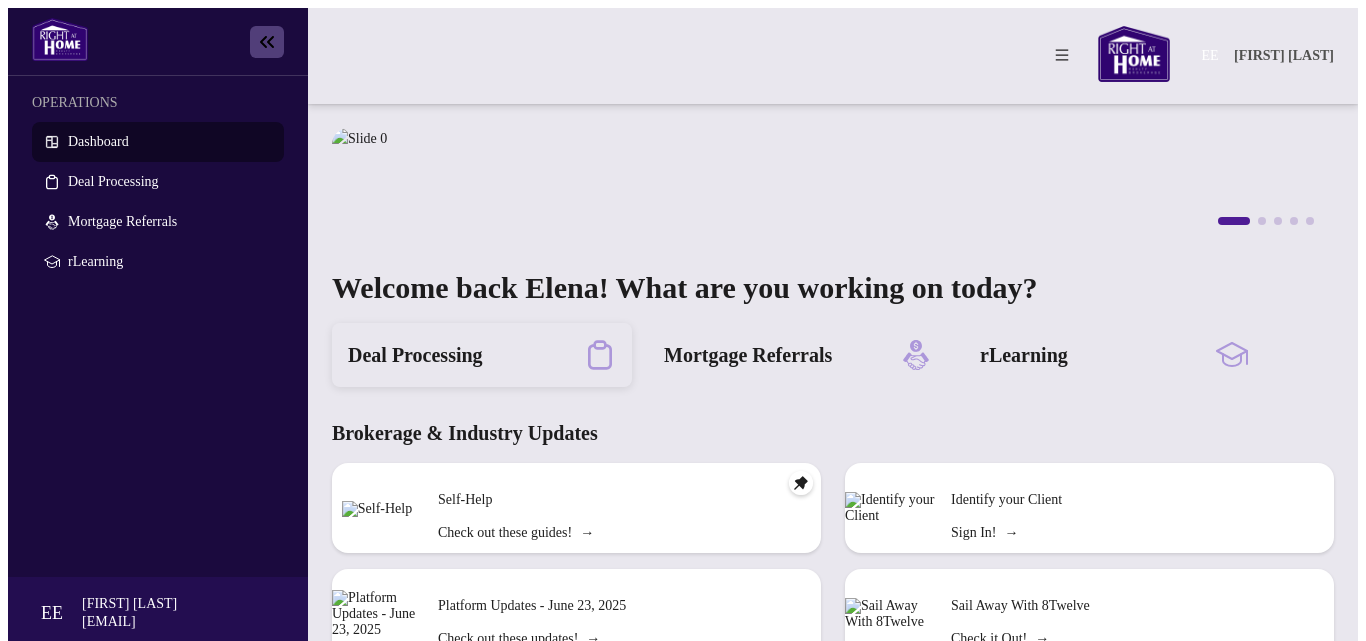 click on "Deal Processing" at bounding box center (415, 355) 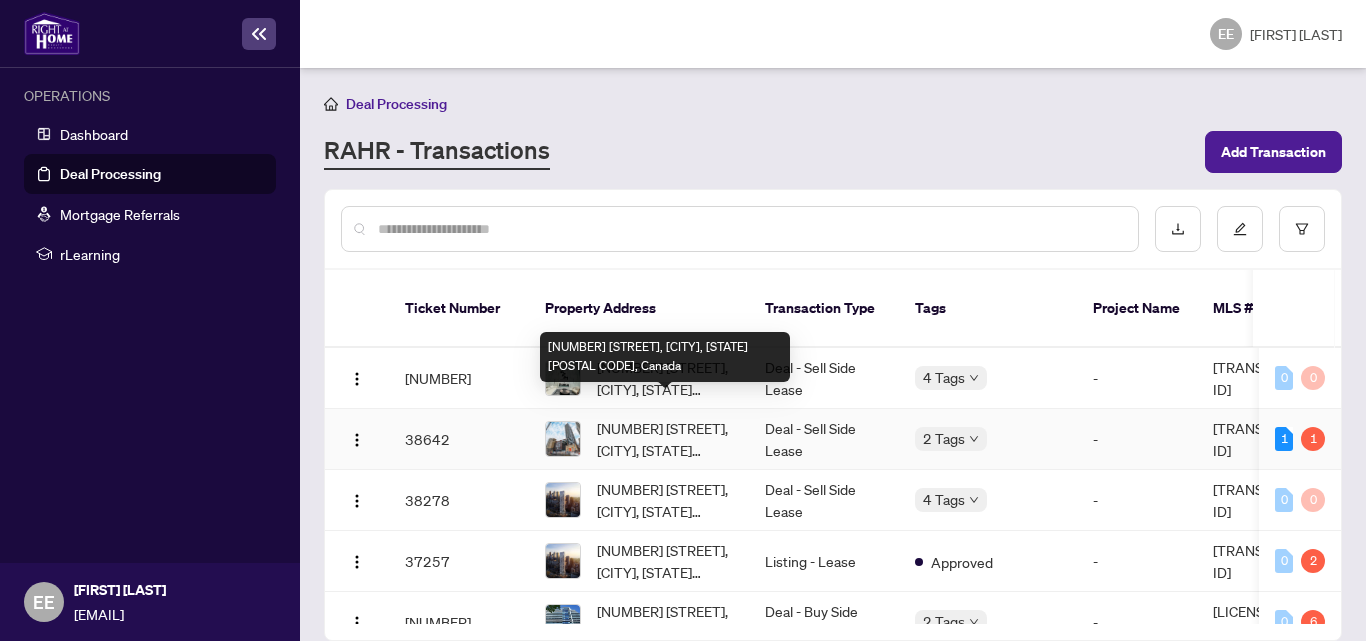 click on "[NUMBER] [STREET], [CITY], [STATE] [POSTAL CODE], Canada" at bounding box center (665, 439) 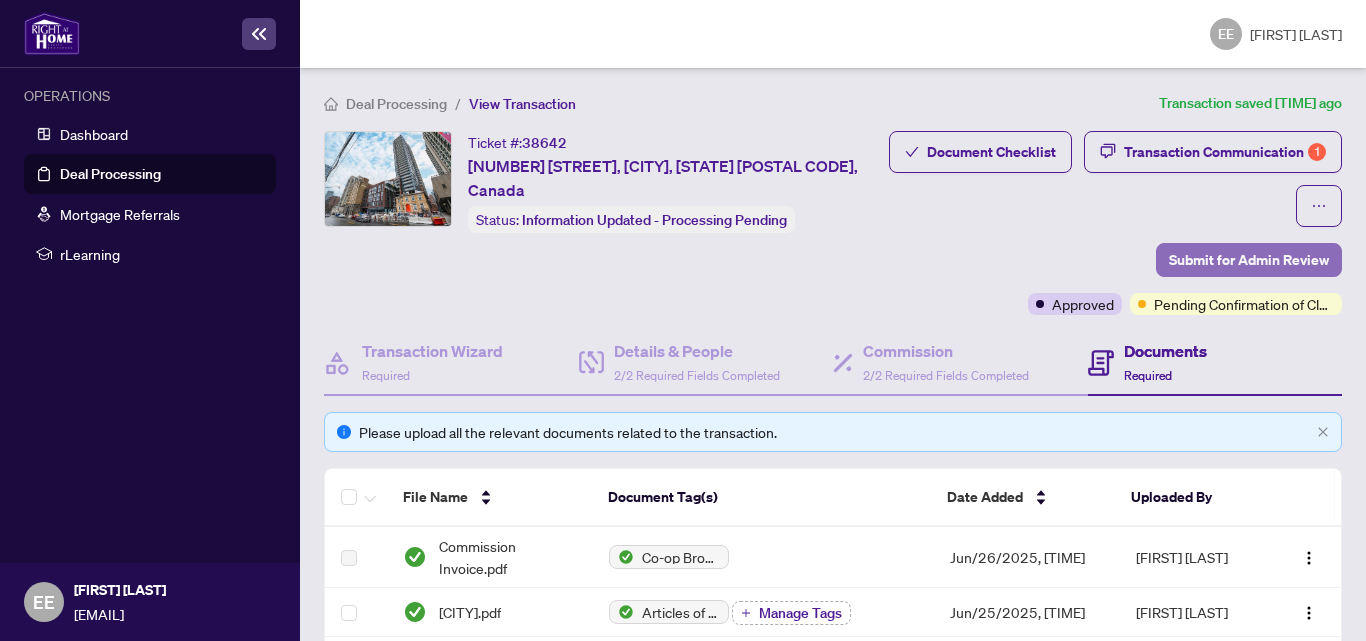 click on "Submit for Admin Review" at bounding box center [1249, 260] 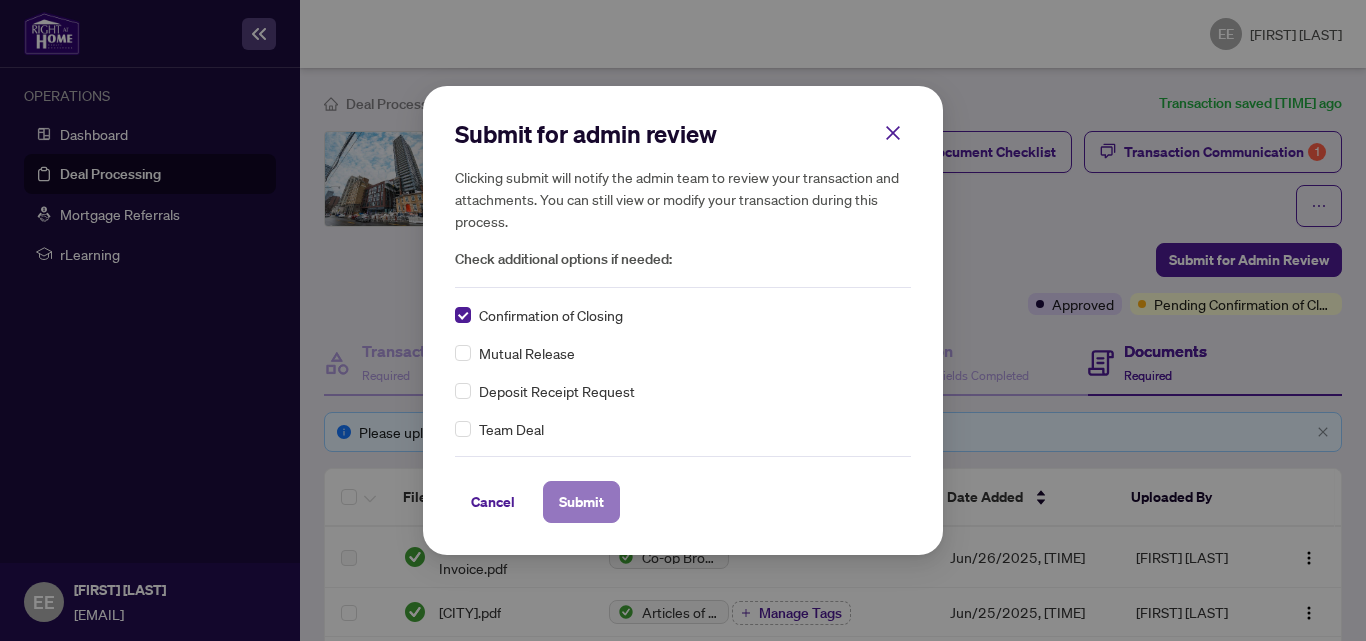 click on "Submit" at bounding box center [581, 502] 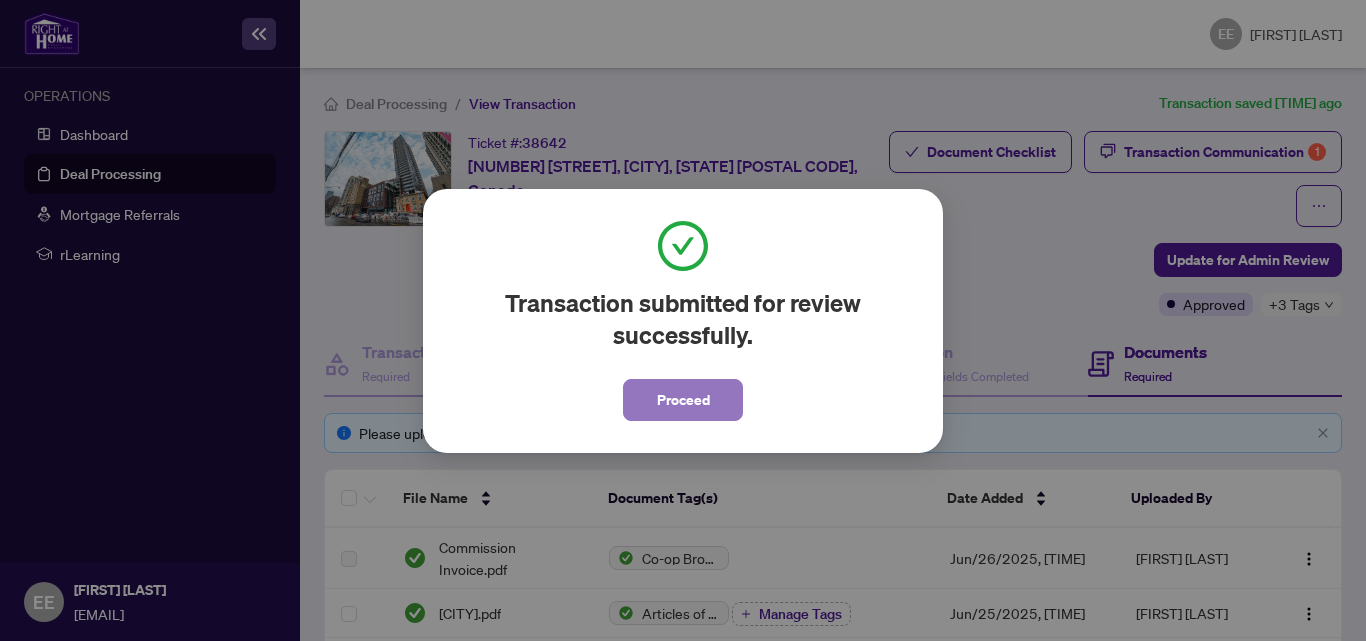 click on "Proceed" at bounding box center (683, 400) 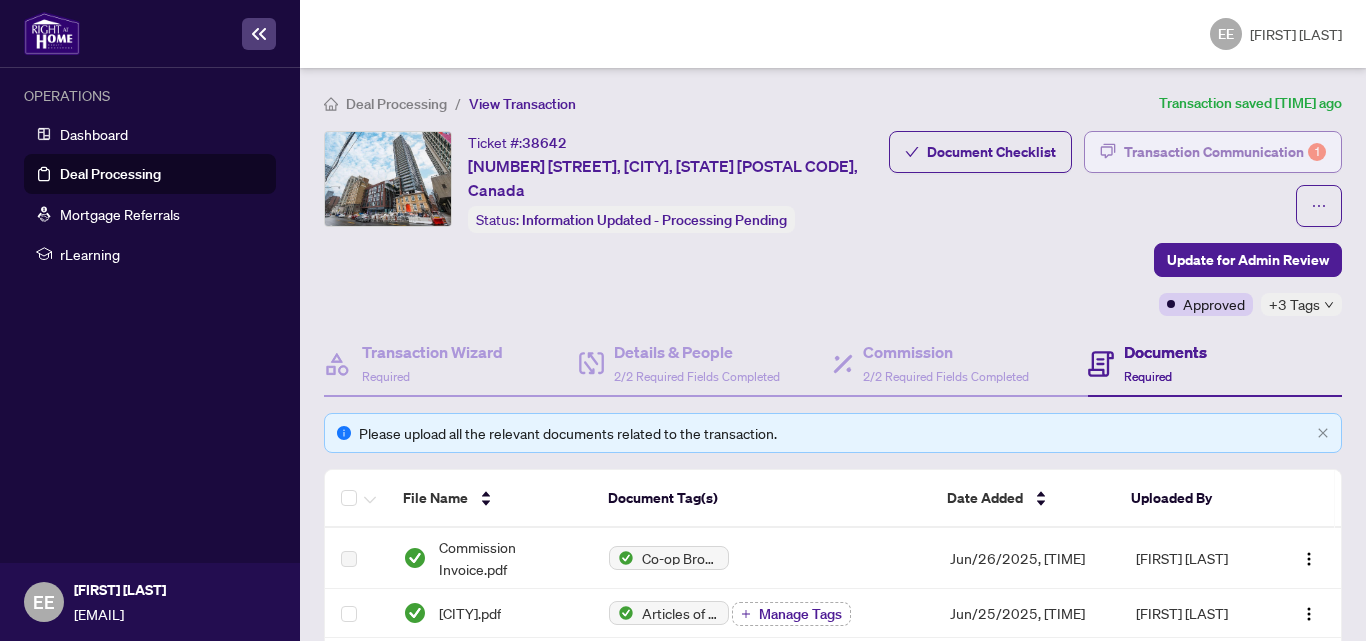 click on "Transaction Communication 1" at bounding box center [1225, 152] 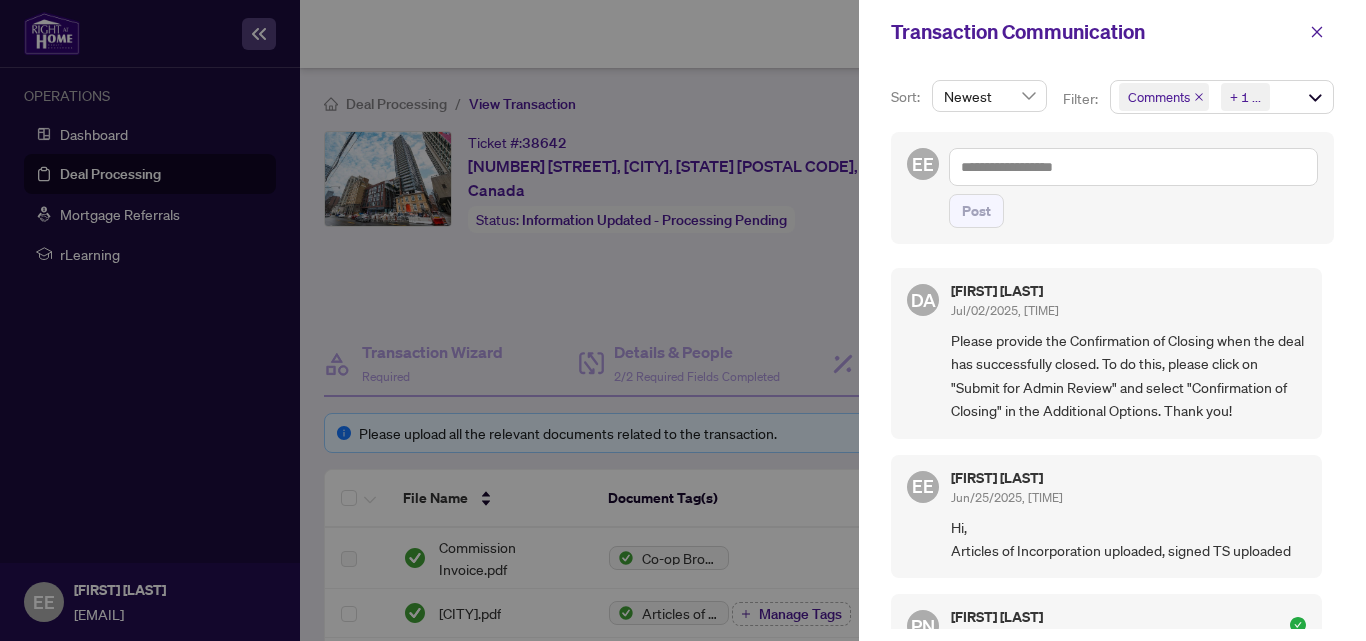 click on "Comments Requirements + 1 ..." at bounding box center (1222, 97) 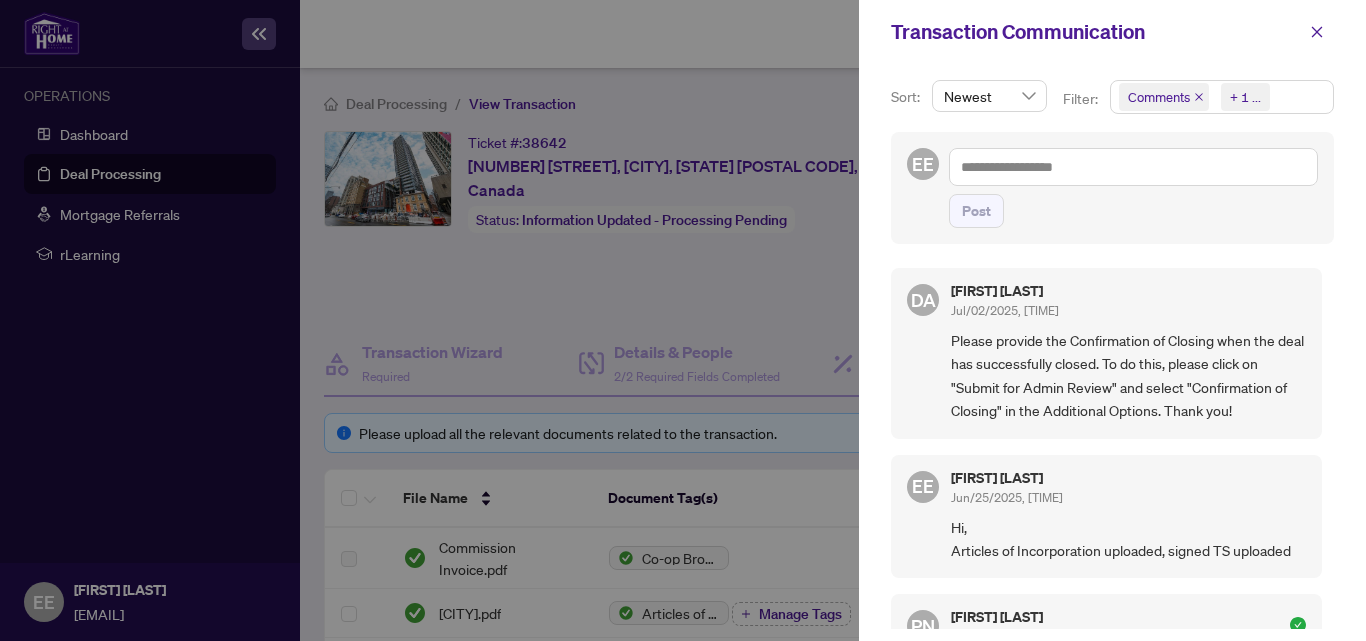 click on "Comments Requirements + 1 ..." at bounding box center (1222, 97) 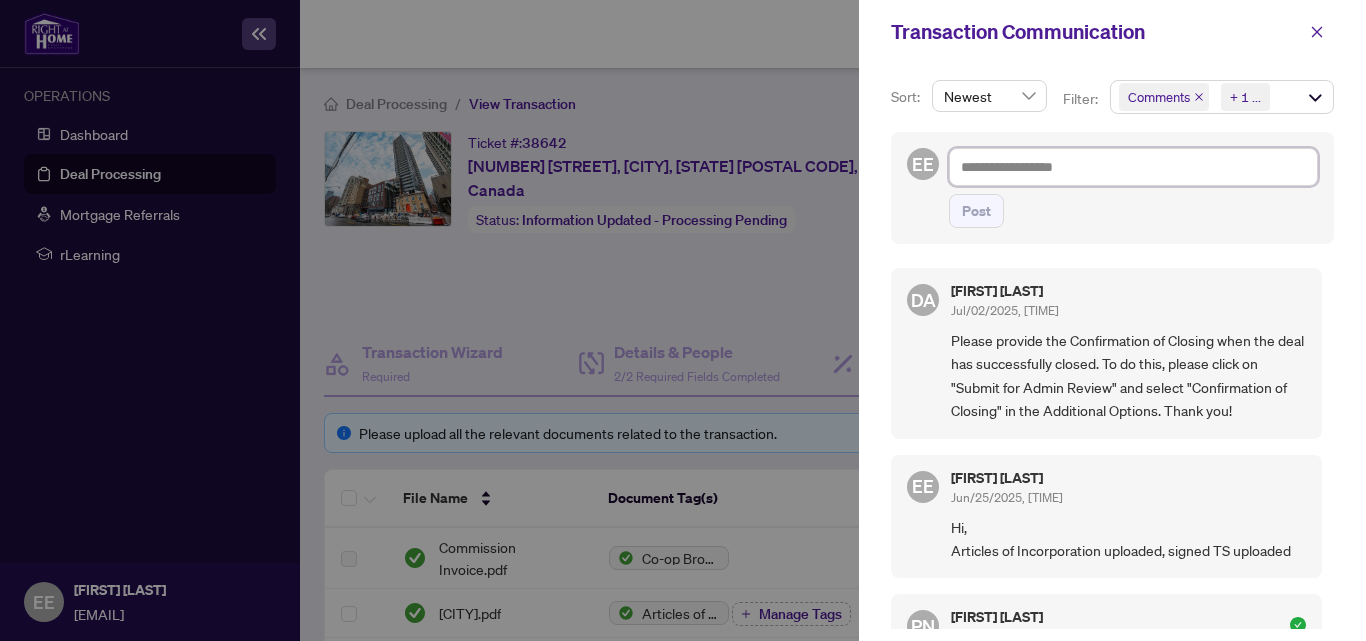 click at bounding box center (1133, 167) 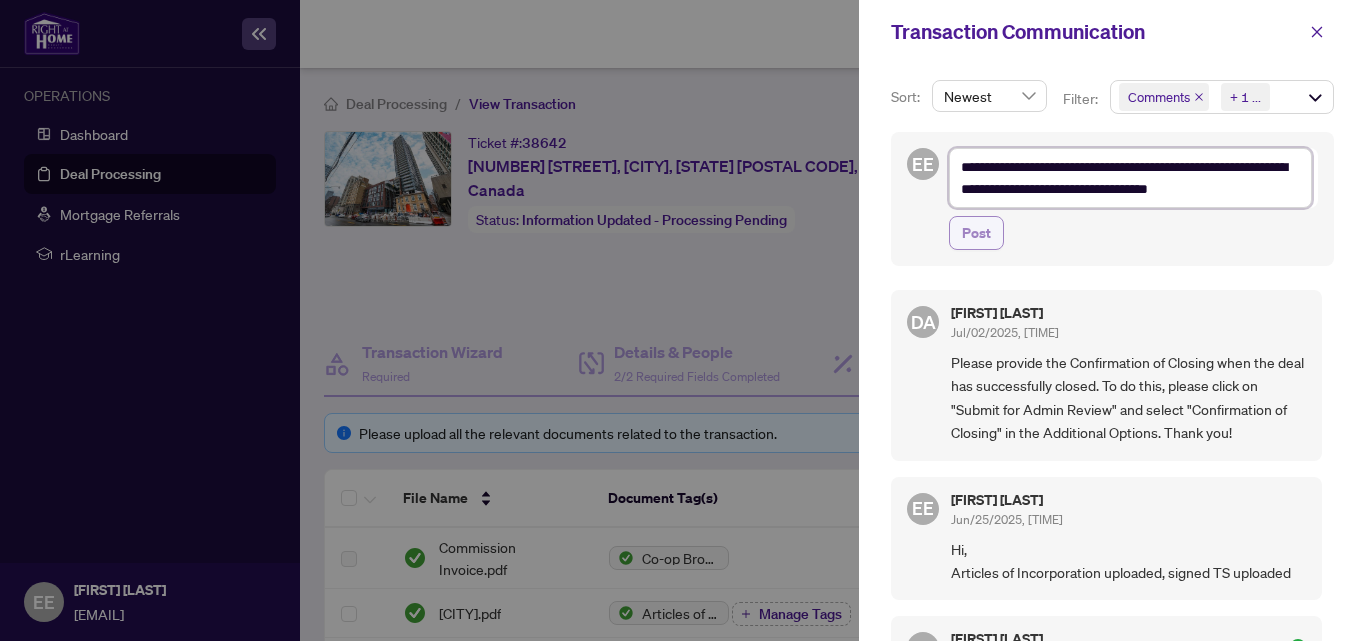 type on "**********" 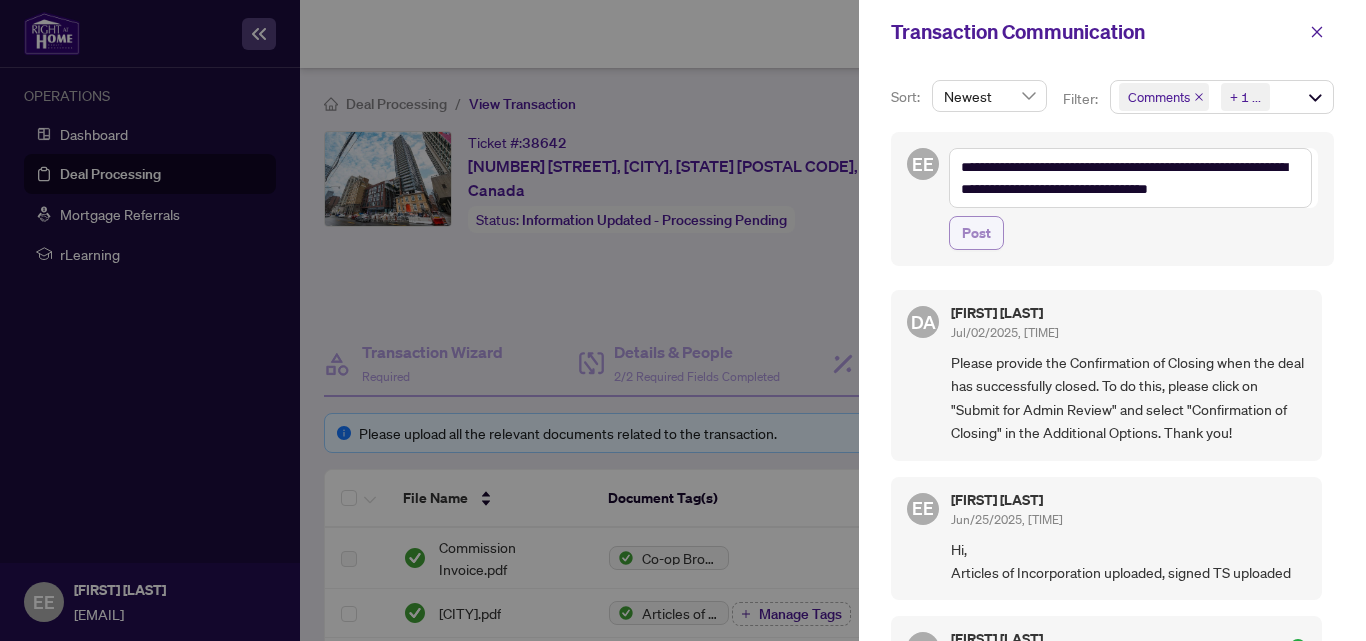 click on "Post" at bounding box center (976, 233) 